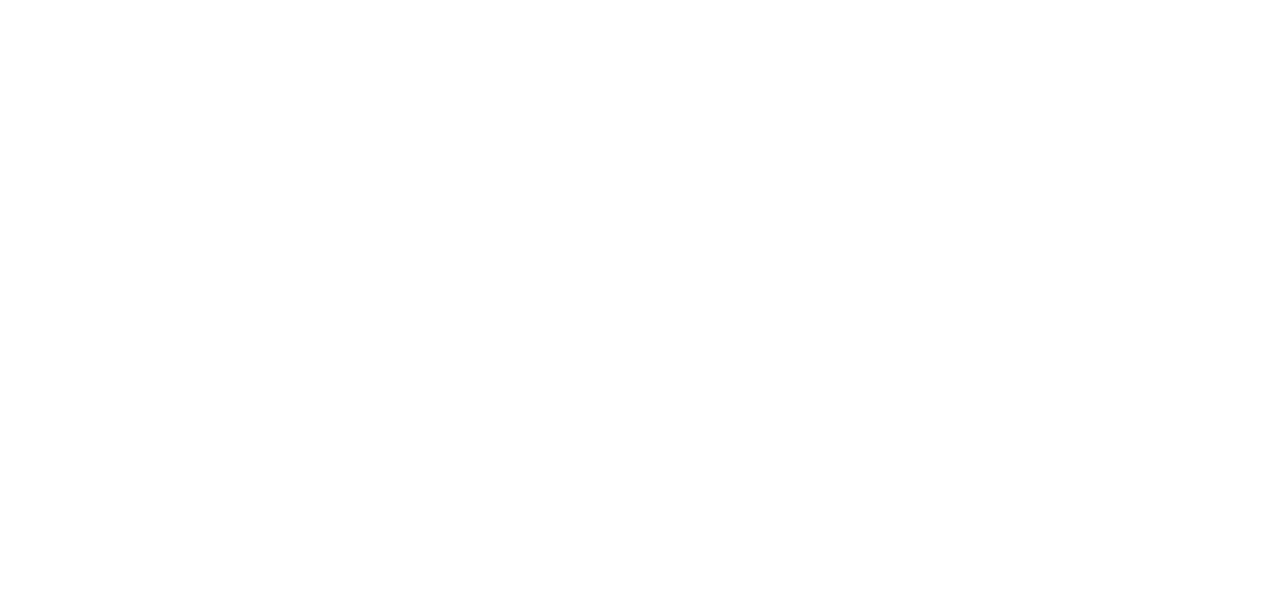 scroll, scrollTop: 0, scrollLeft: 0, axis: both 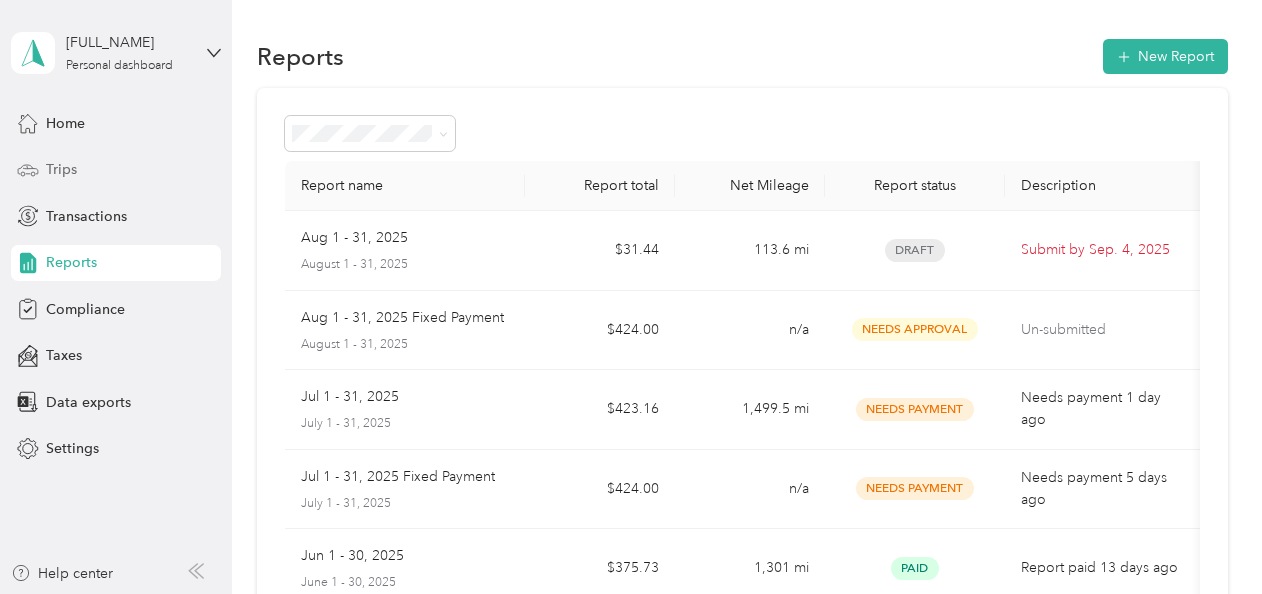 click on "Trips" at bounding box center (116, 170) 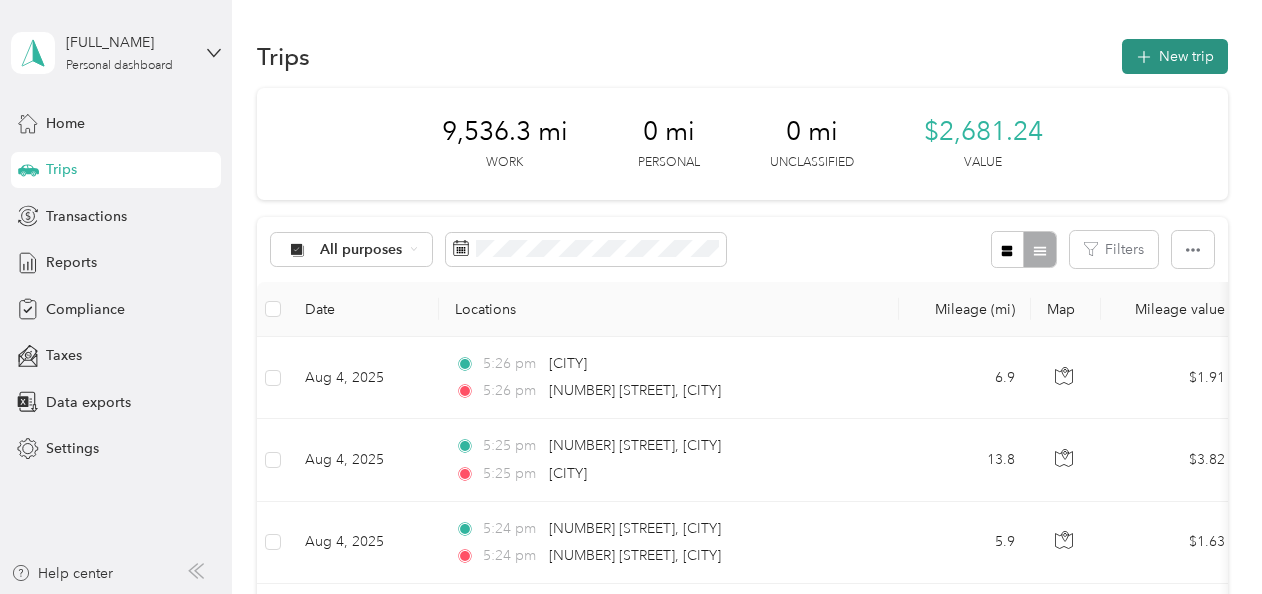 click on "New trip" at bounding box center (1175, 56) 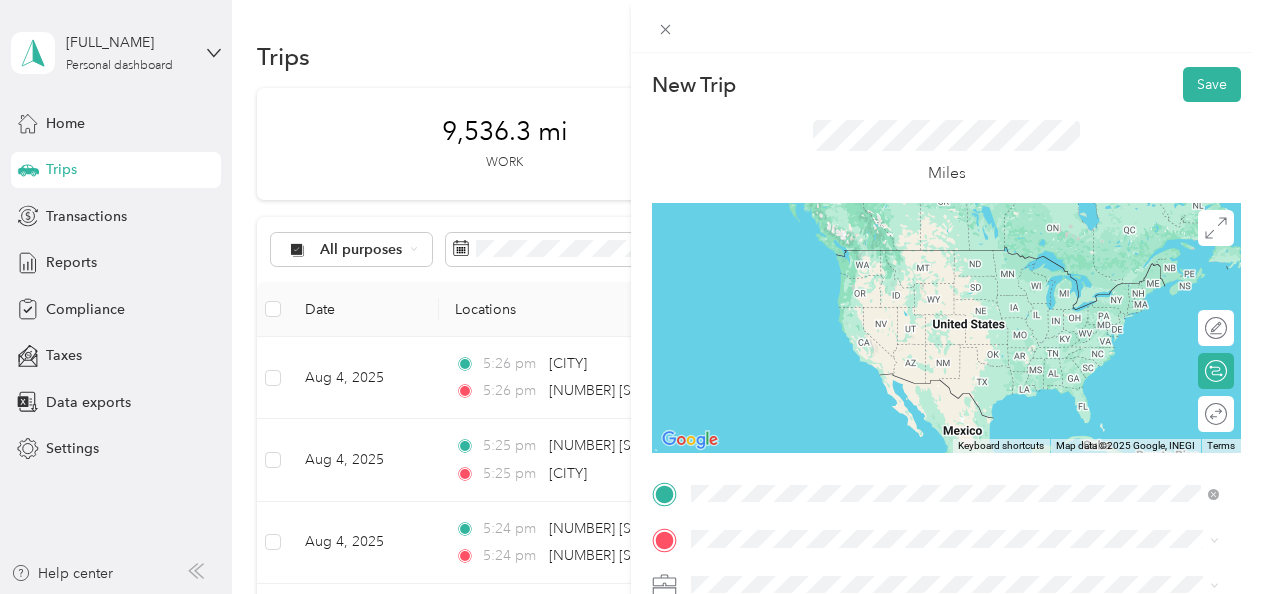 click on "[NUMBER] [STREET]
[CITY], [STATE] [POSTAL_CODE], [COUNTRY]" at bounding box center (873, 258) 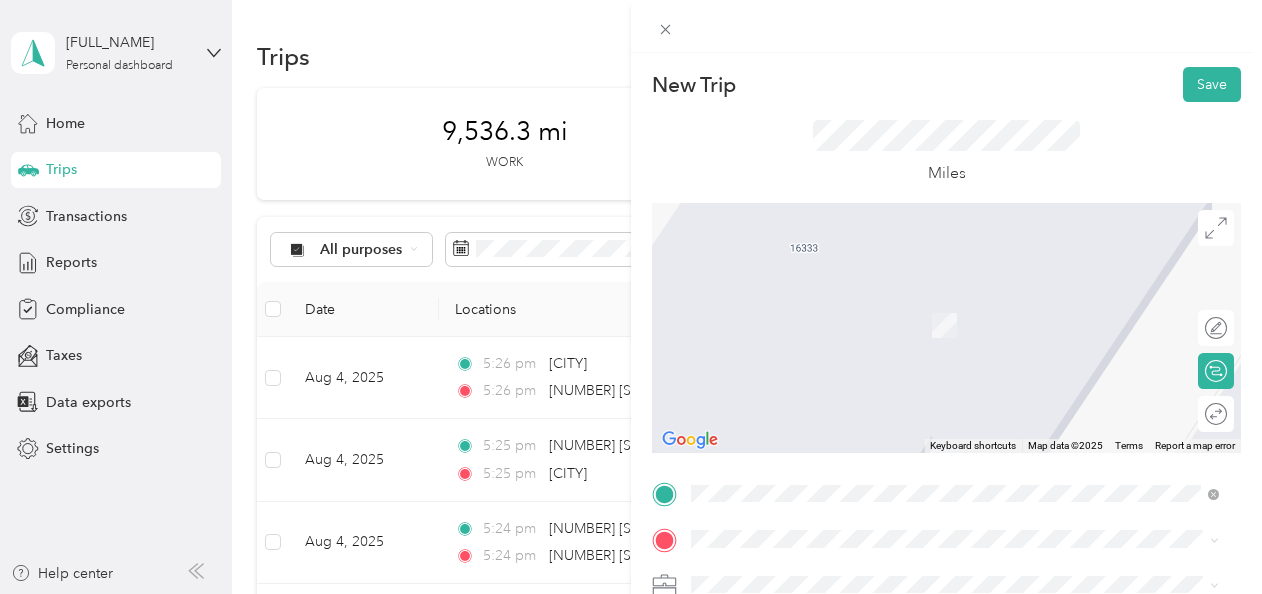 click on "[NUMBER] [STREET]
[CITY], [STATE] [POSTAL_CODE], [COUNTRY]" at bounding box center (873, 316) 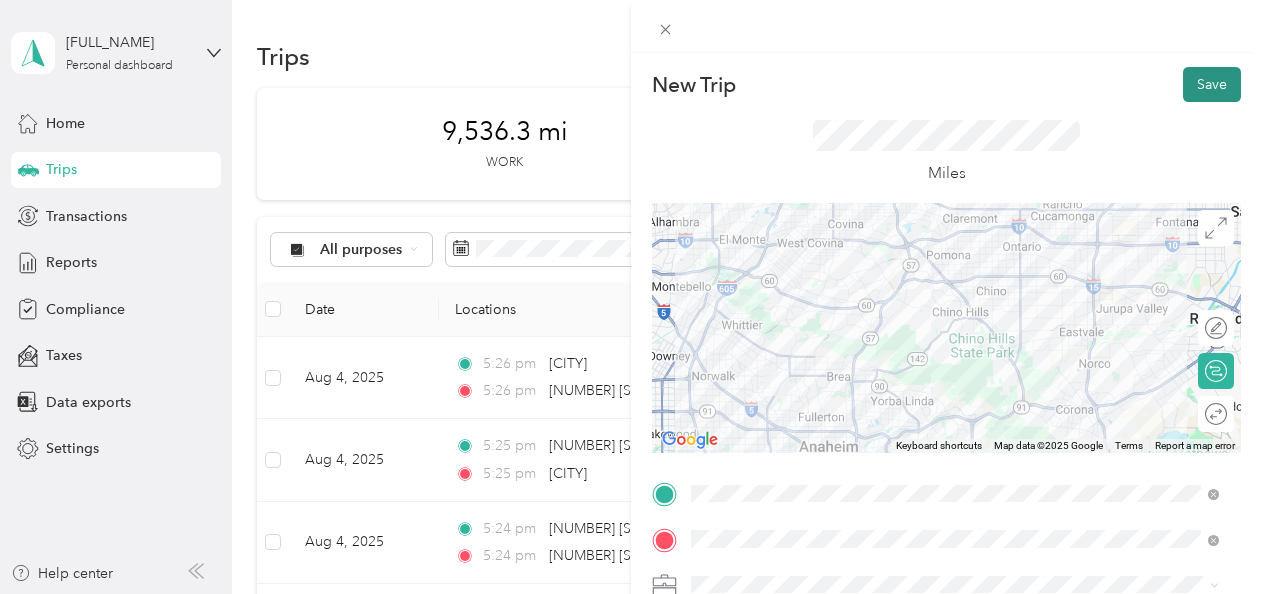 click on "Save" at bounding box center [1212, 84] 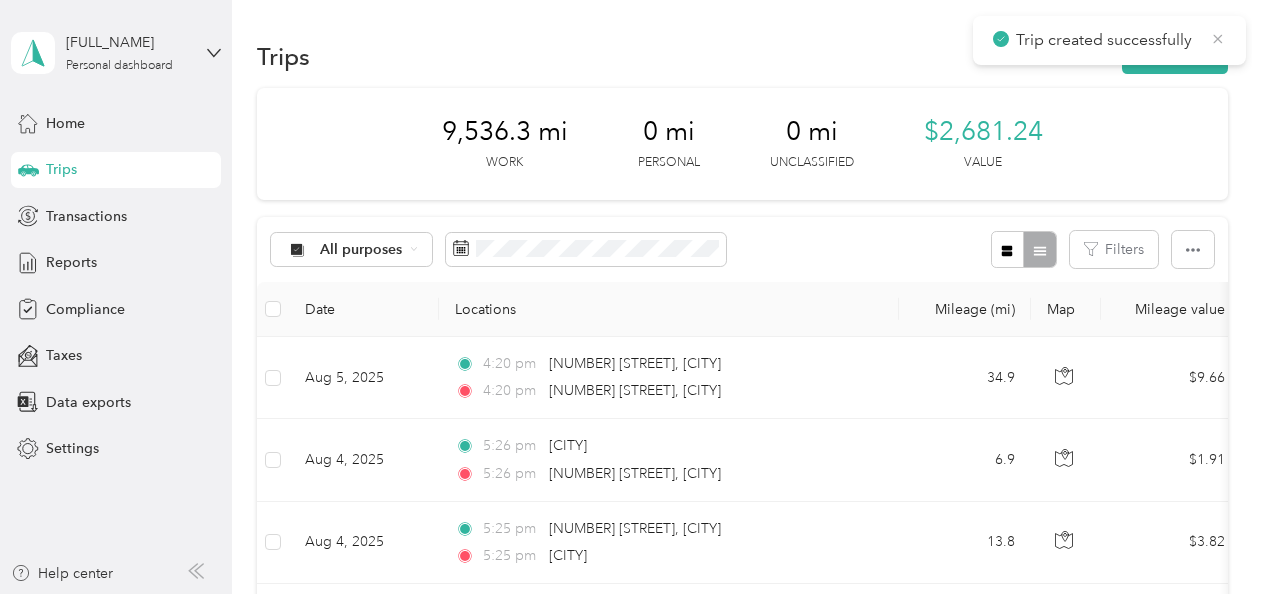 click 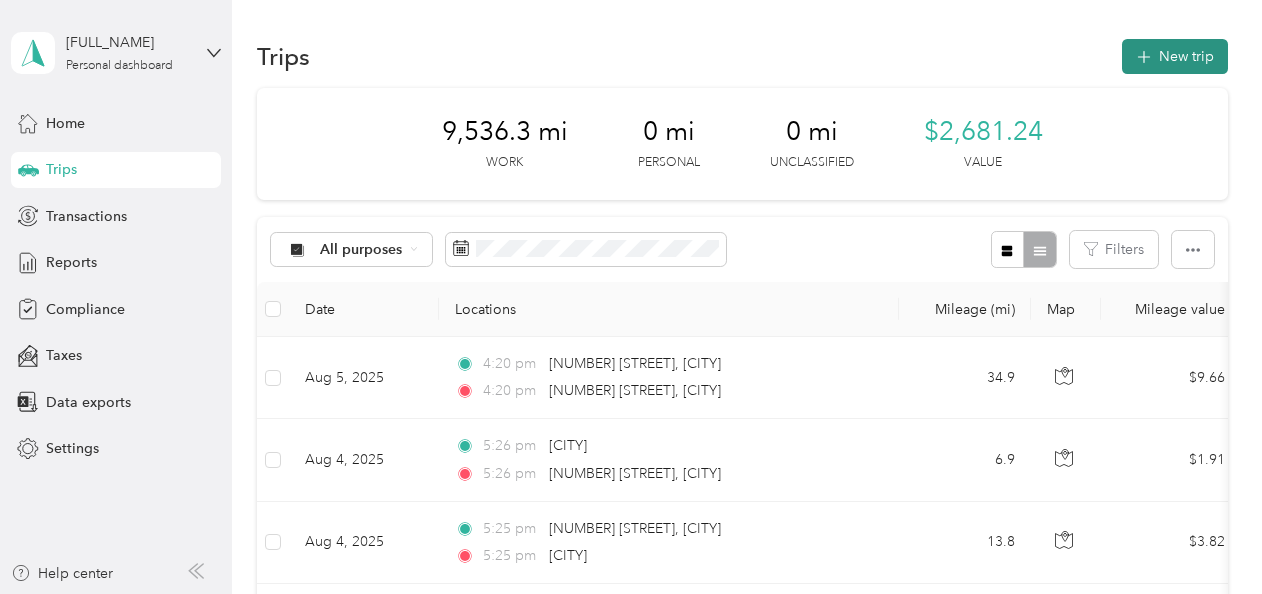 click on "New trip" at bounding box center [1175, 56] 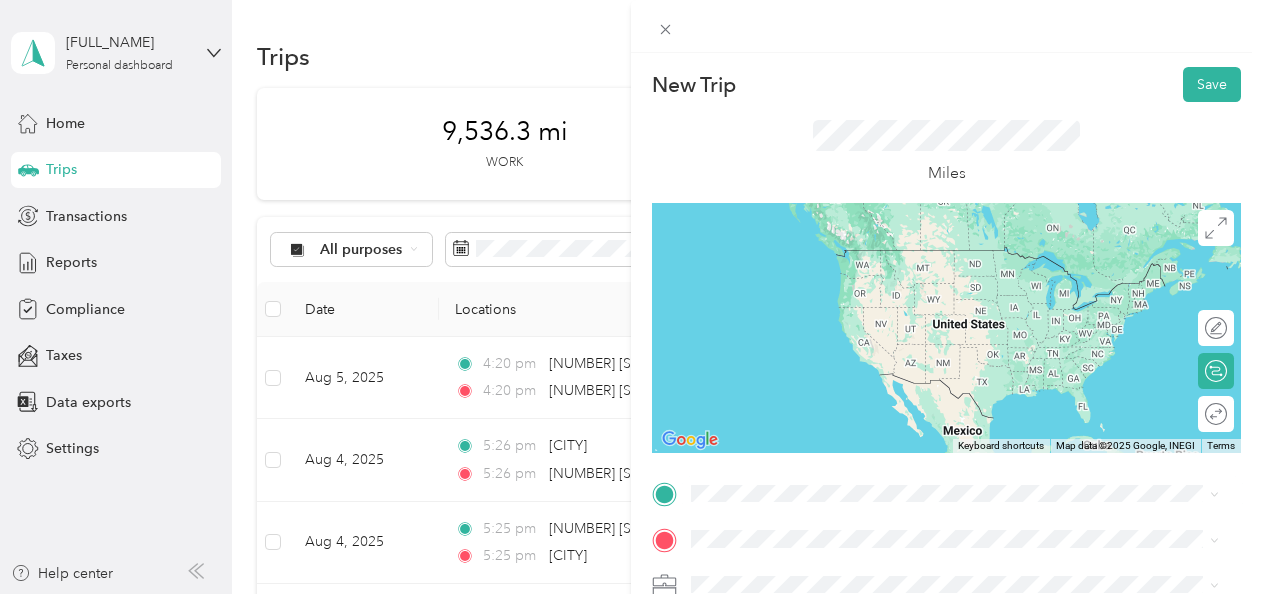 click on "[NUMBER] [STREET]
[CITY], [STATE] [POSTAL_CODE], [COUNTRY]" at bounding box center (873, 329) 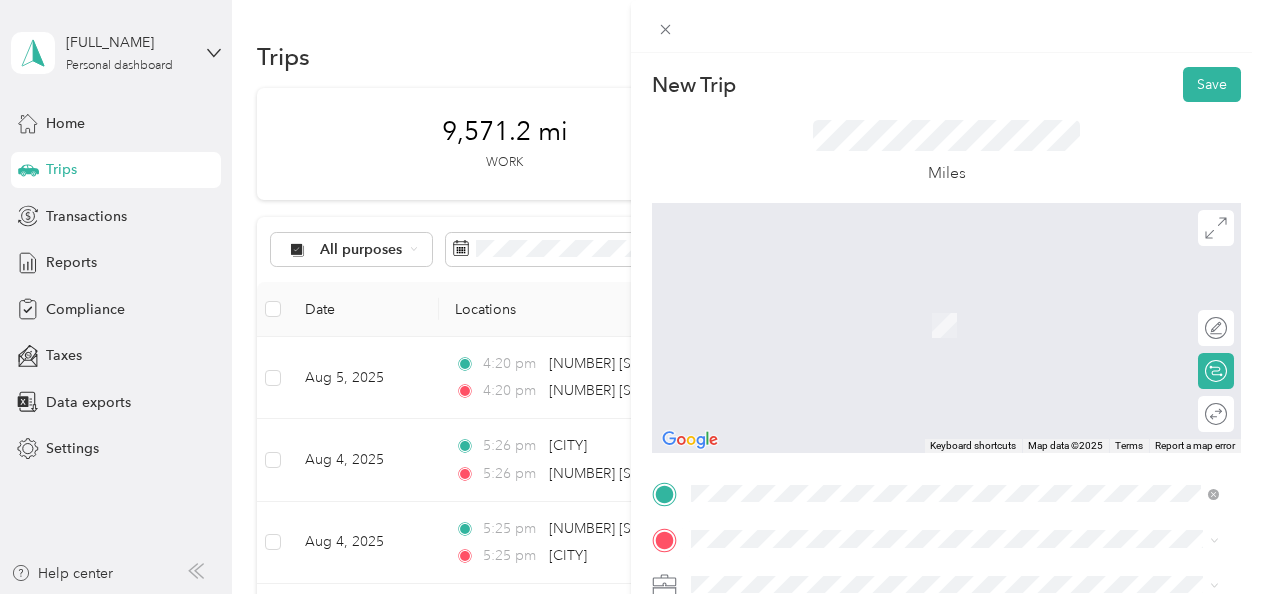 click on "[NUMBER] [STREET]
[CITY], [STATE] [POSTAL_CODE], [COUNTRY]" at bounding box center [873, 296] 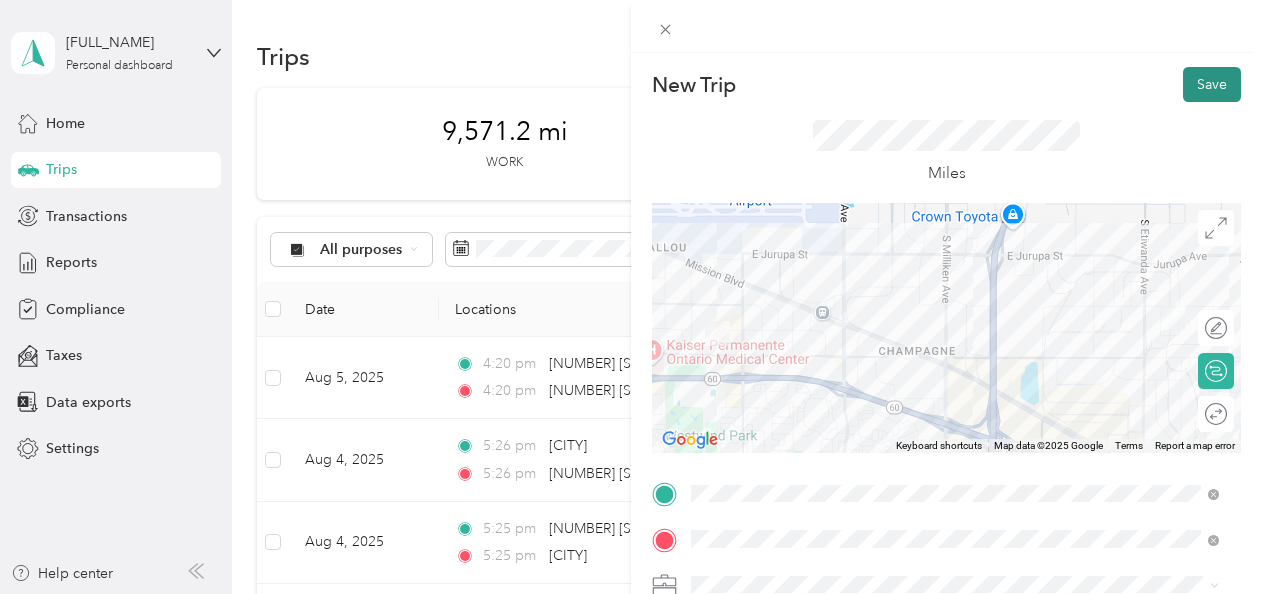 click on "Save" at bounding box center [1212, 84] 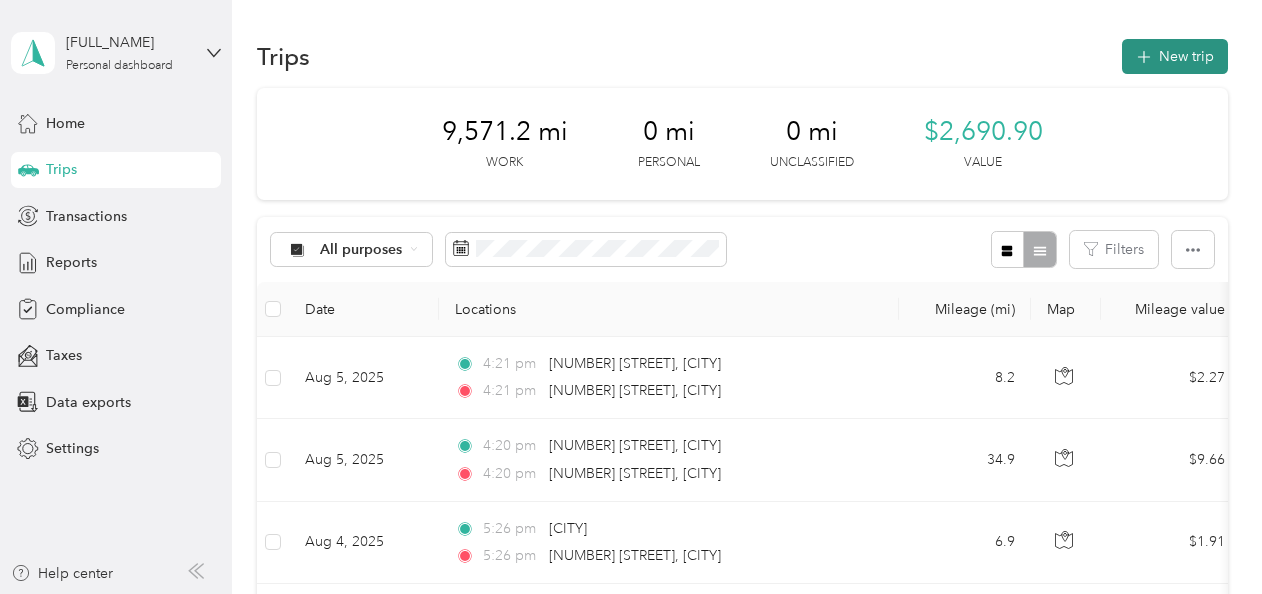 click on "New trip" at bounding box center (1175, 56) 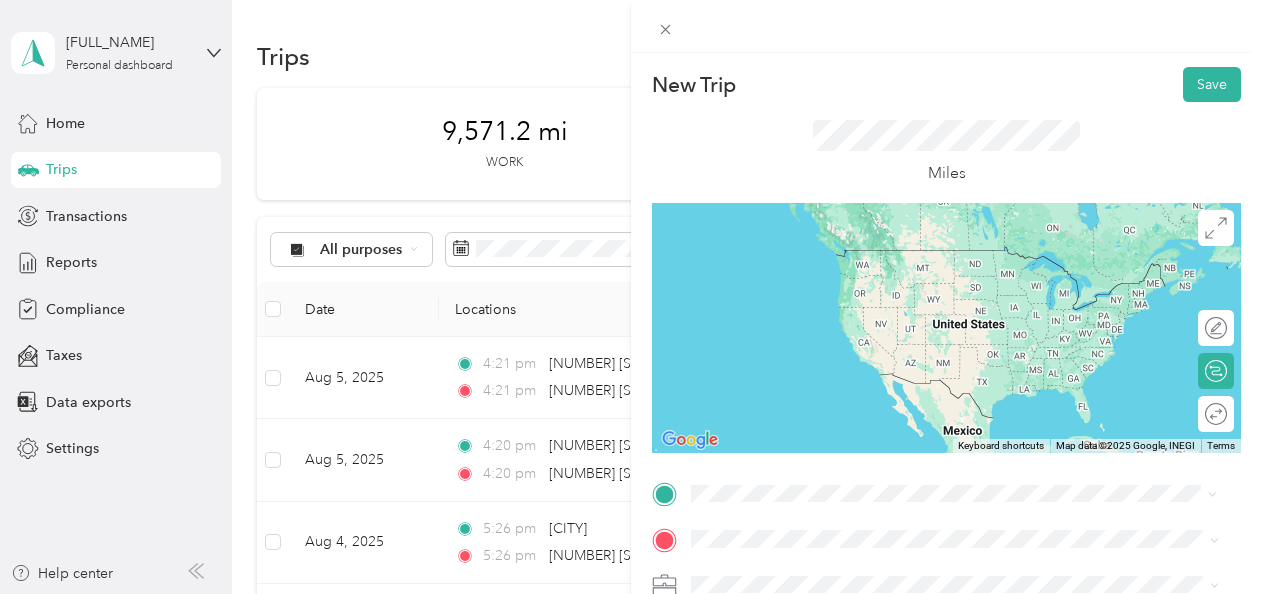 click on "[NUMBER] [STREET]
[CITY], [STATE] [POSTAL_CODE], [COUNTRY]" at bounding box center [873, 258] 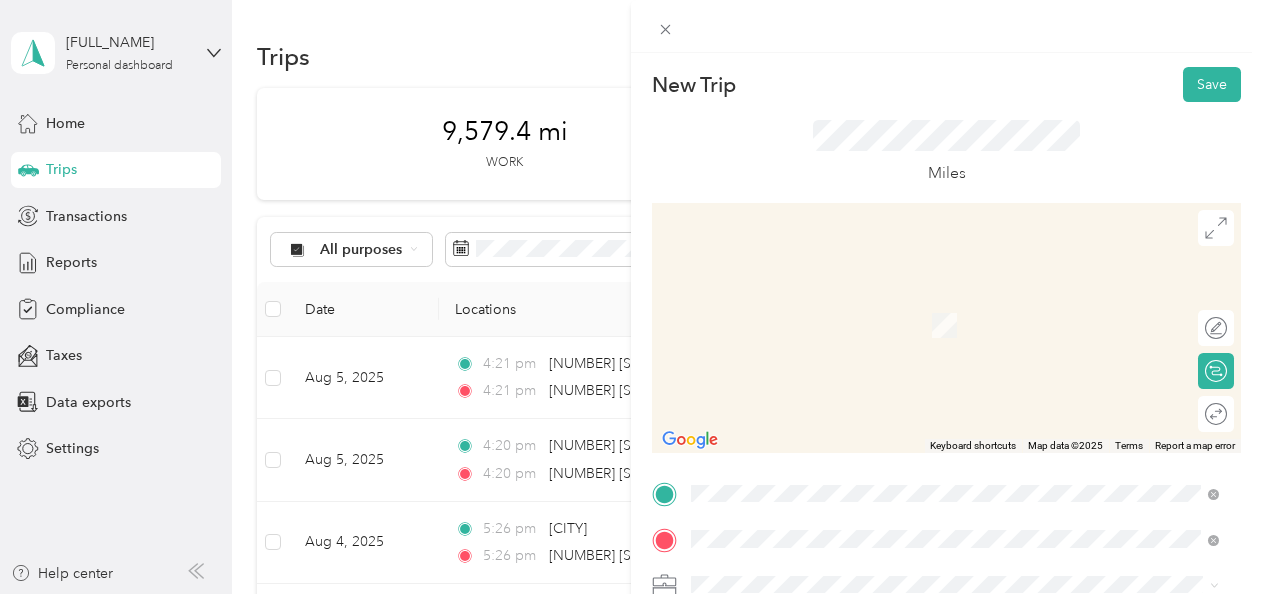click on "[NUMBER] [STREET]
[CITY], [STATE] [POSTAL_CODE], [COUNTRY]" at bounding box center (873, 437) 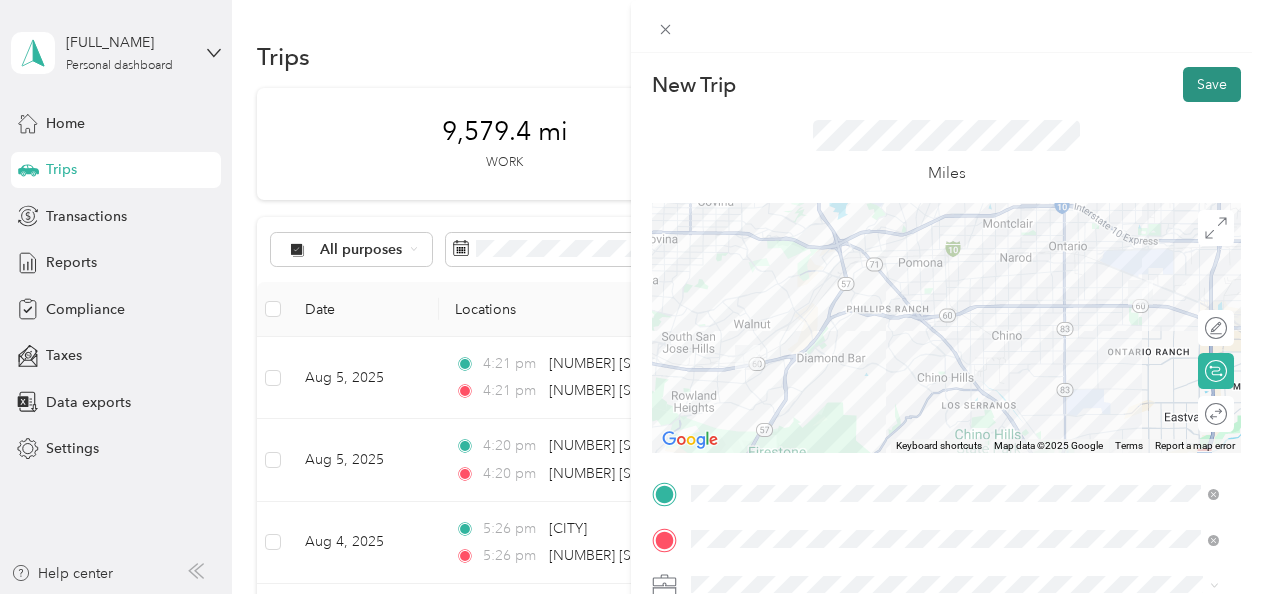 click on "Save" at bounding box center [1212, 84] 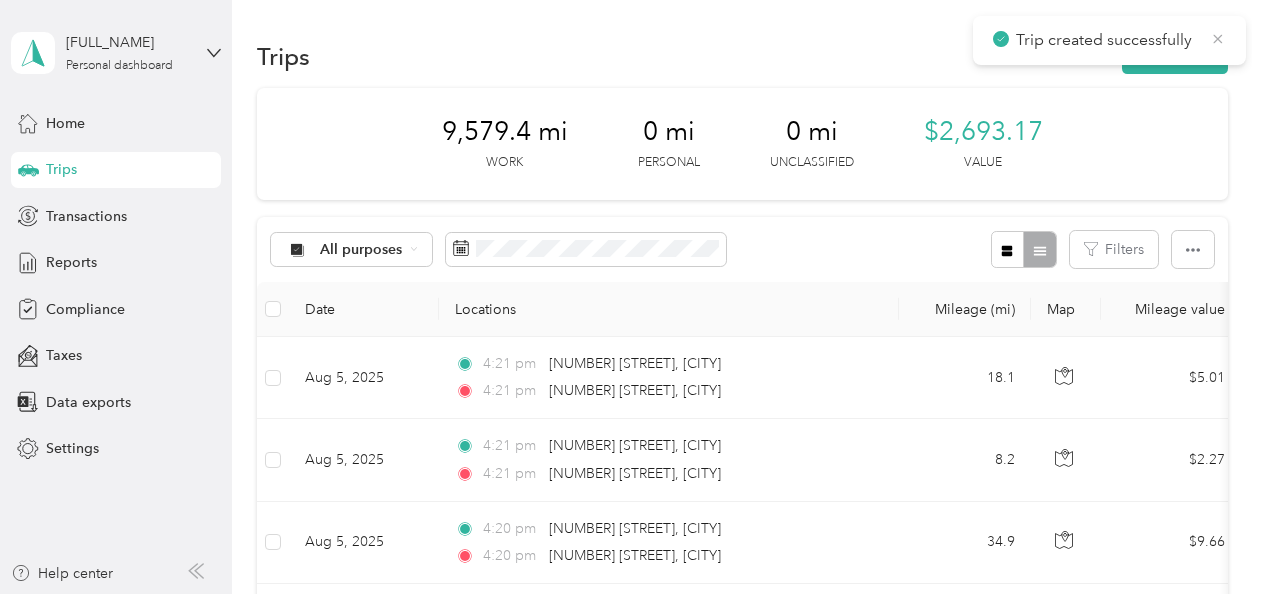 click 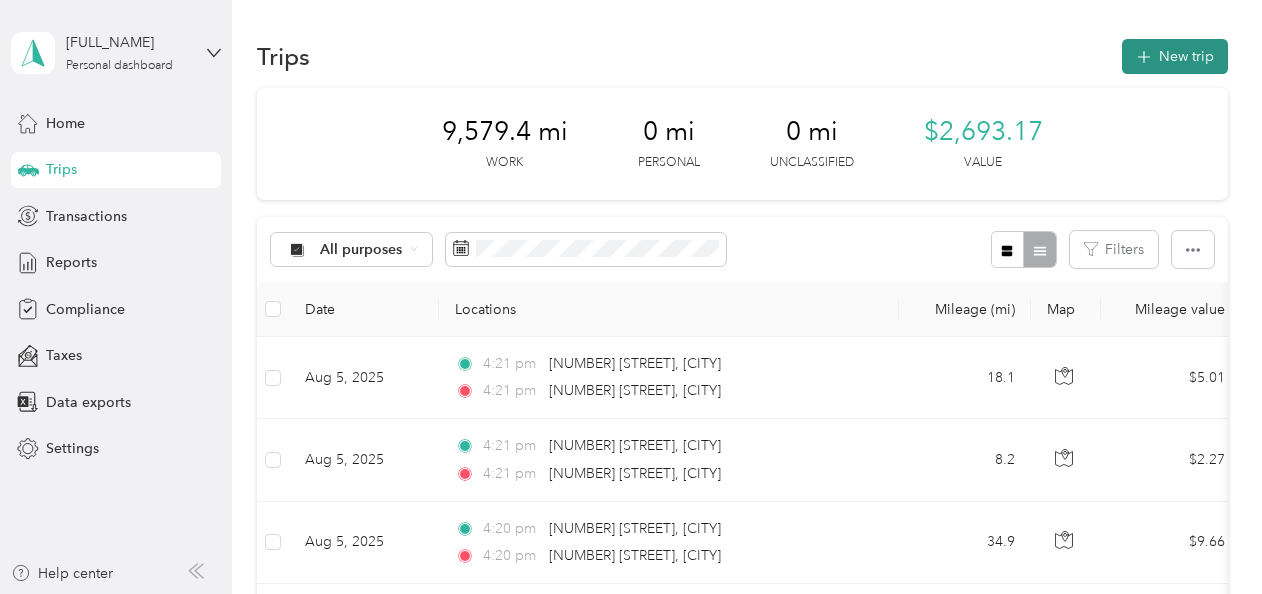 click on "New trip" at bounding box center [1175, 56] 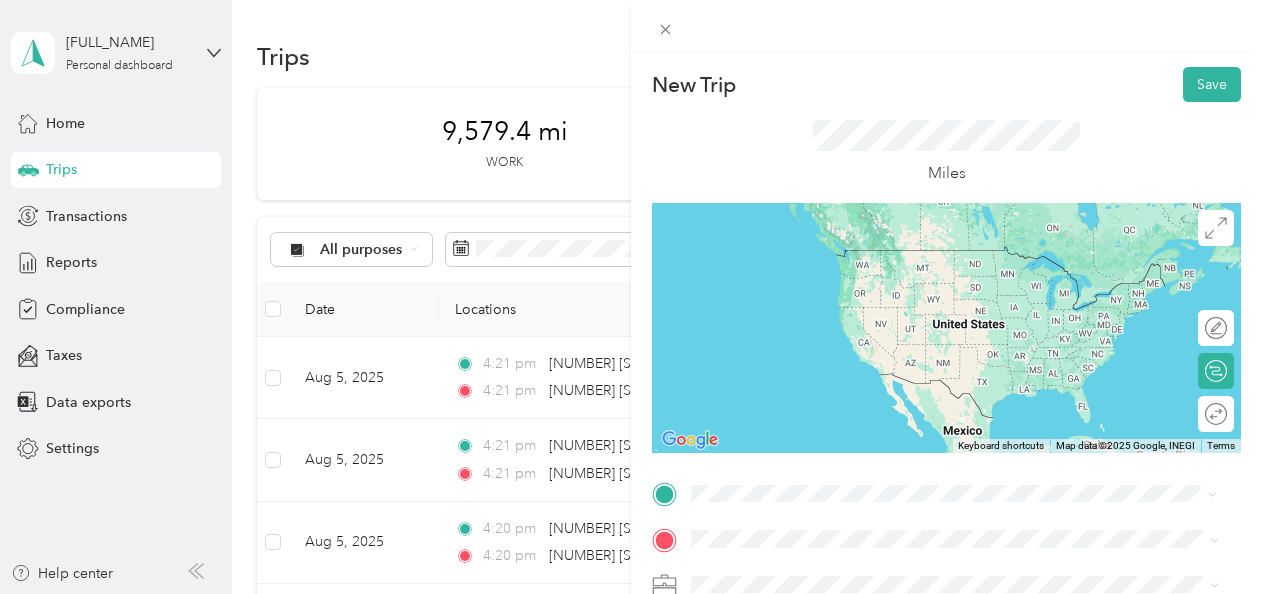 click on "[NUMBER] [STREET]
[CITY], [STATE] [POSTAL_CODE], [COUNTRY]" at bounding box center [873, 391] 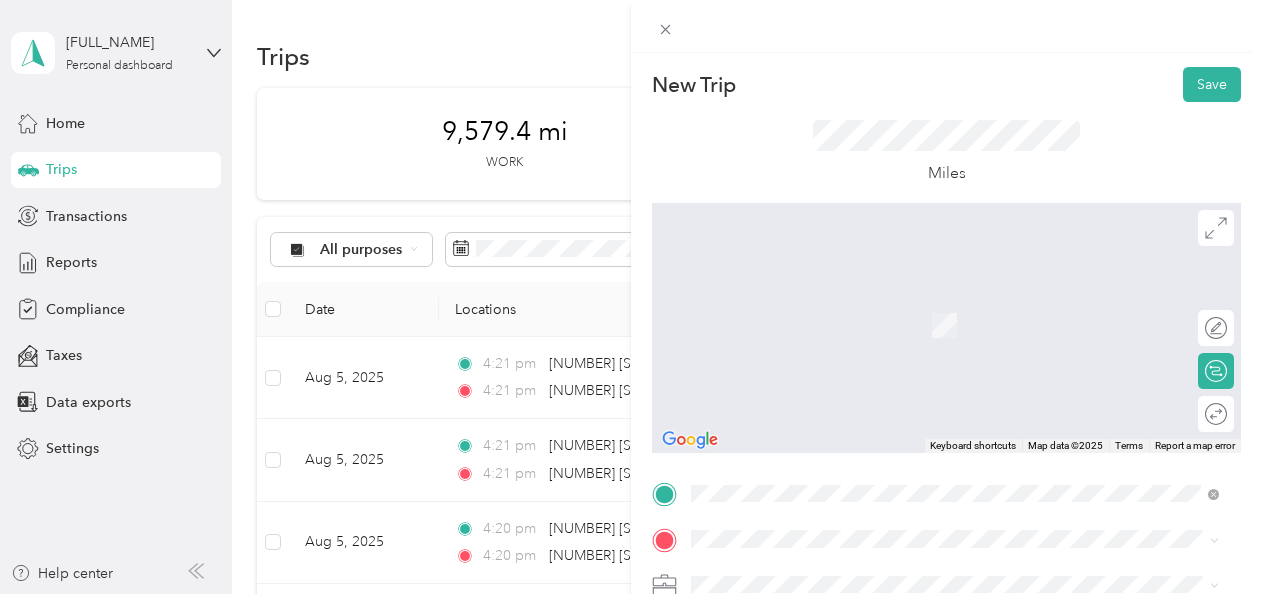 click on "[NUMBER] [STREET]
[CITY], [STATE] [POSTAL_CODE], [COUNTRY]" at bounding box center [873, 302] 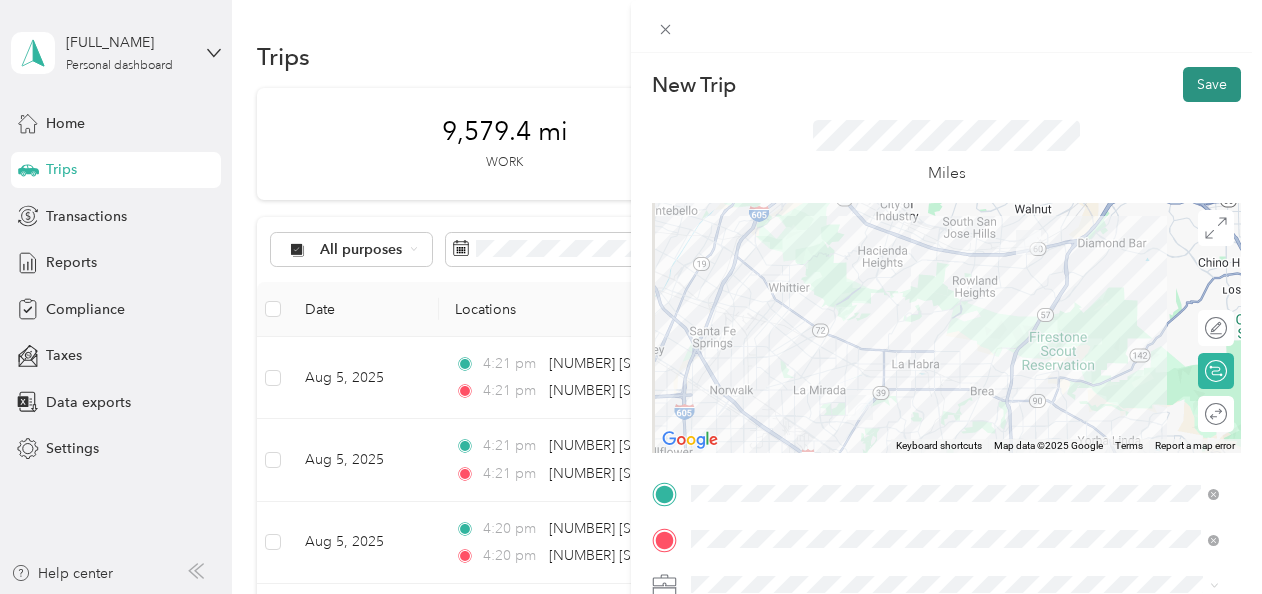 click on "Save" at bounding box center [1212, 84] 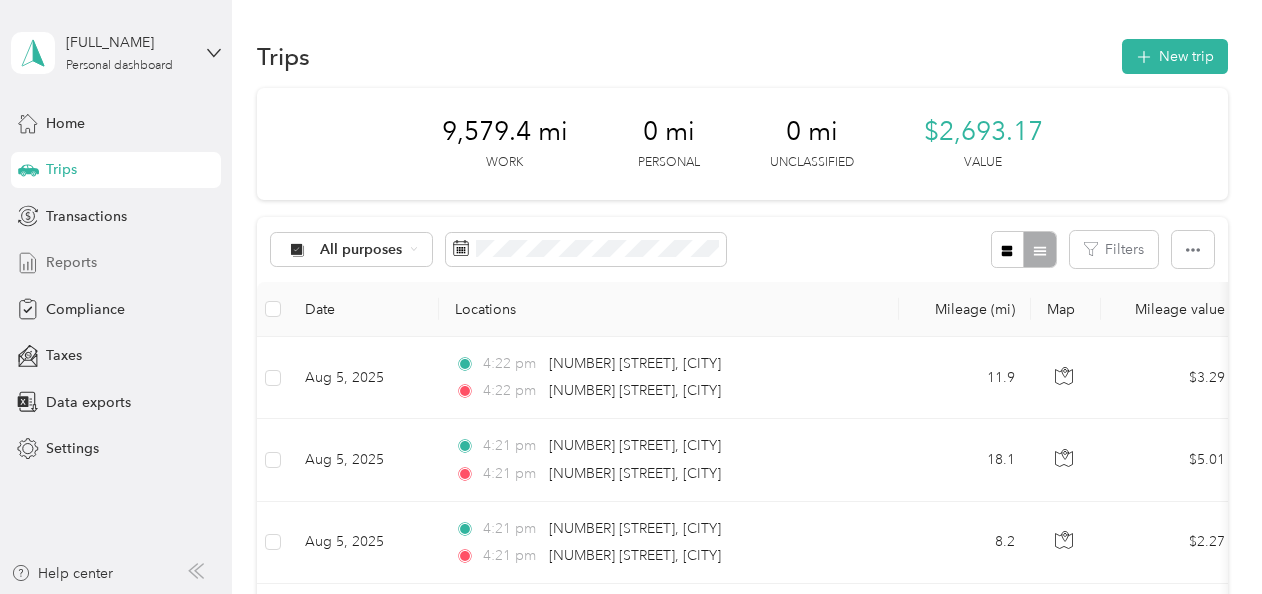 click on "Reports" at bounding box center (71, 262) 